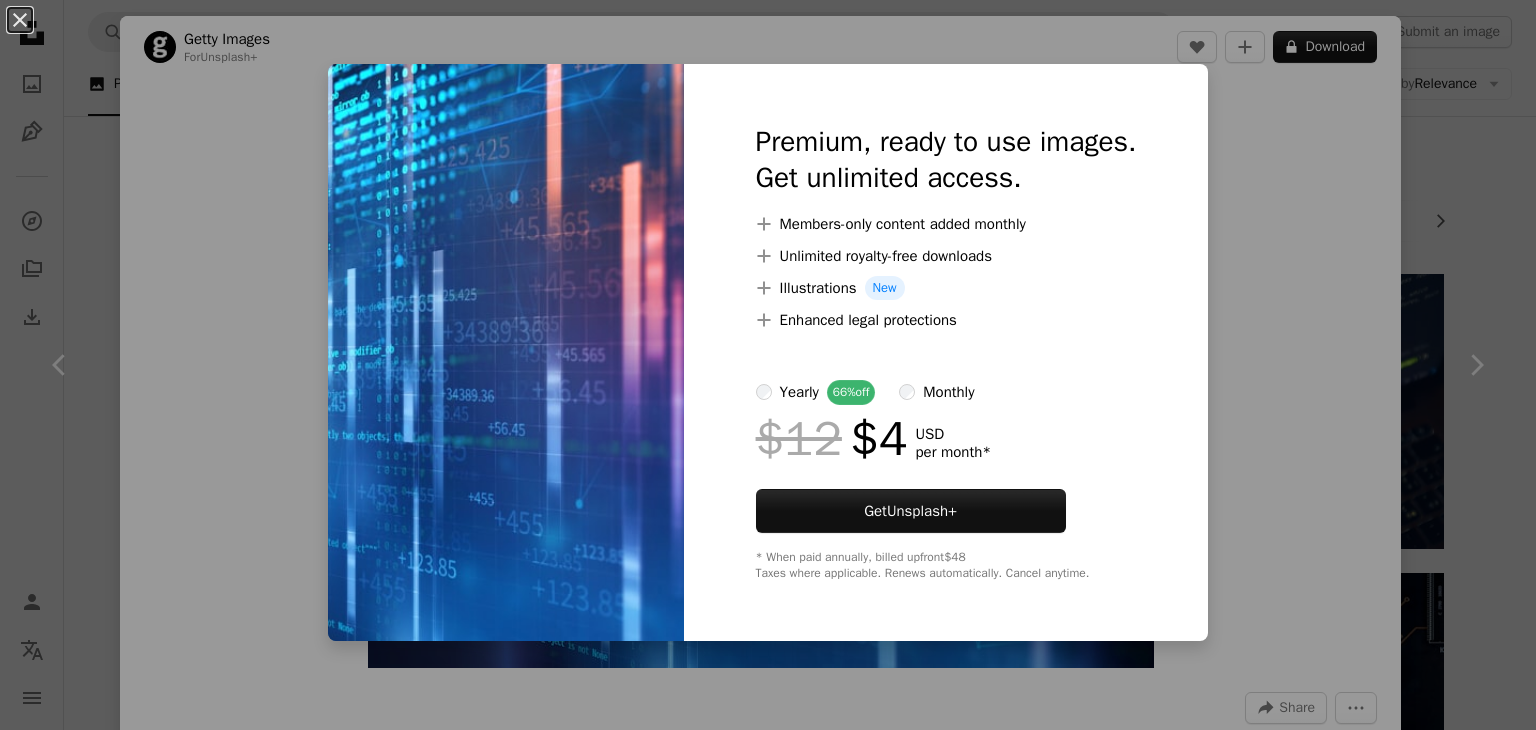 scroll, scrollTop: 0, scrollLeft: 0, axis: both 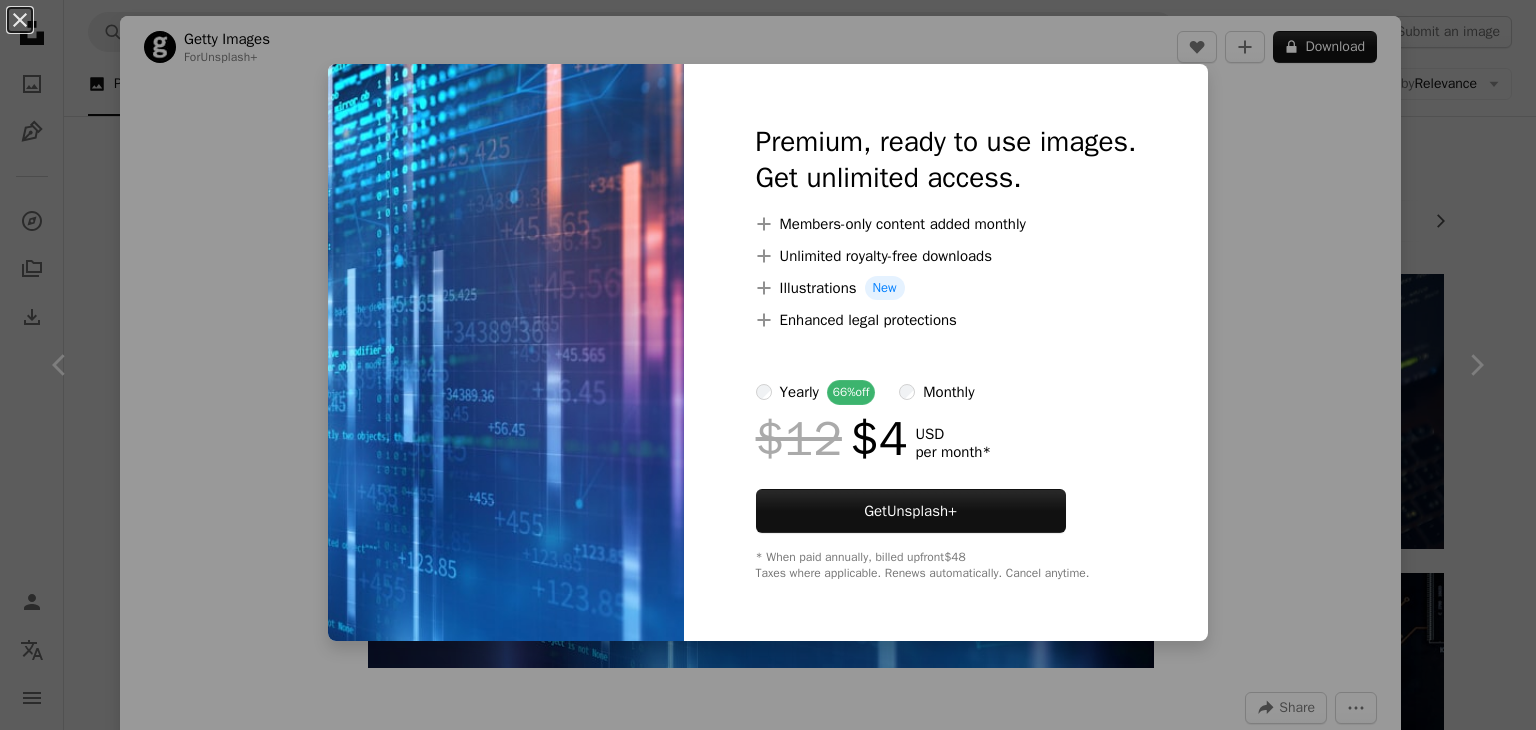 click on "**********" at bounding box center [768, 1538] 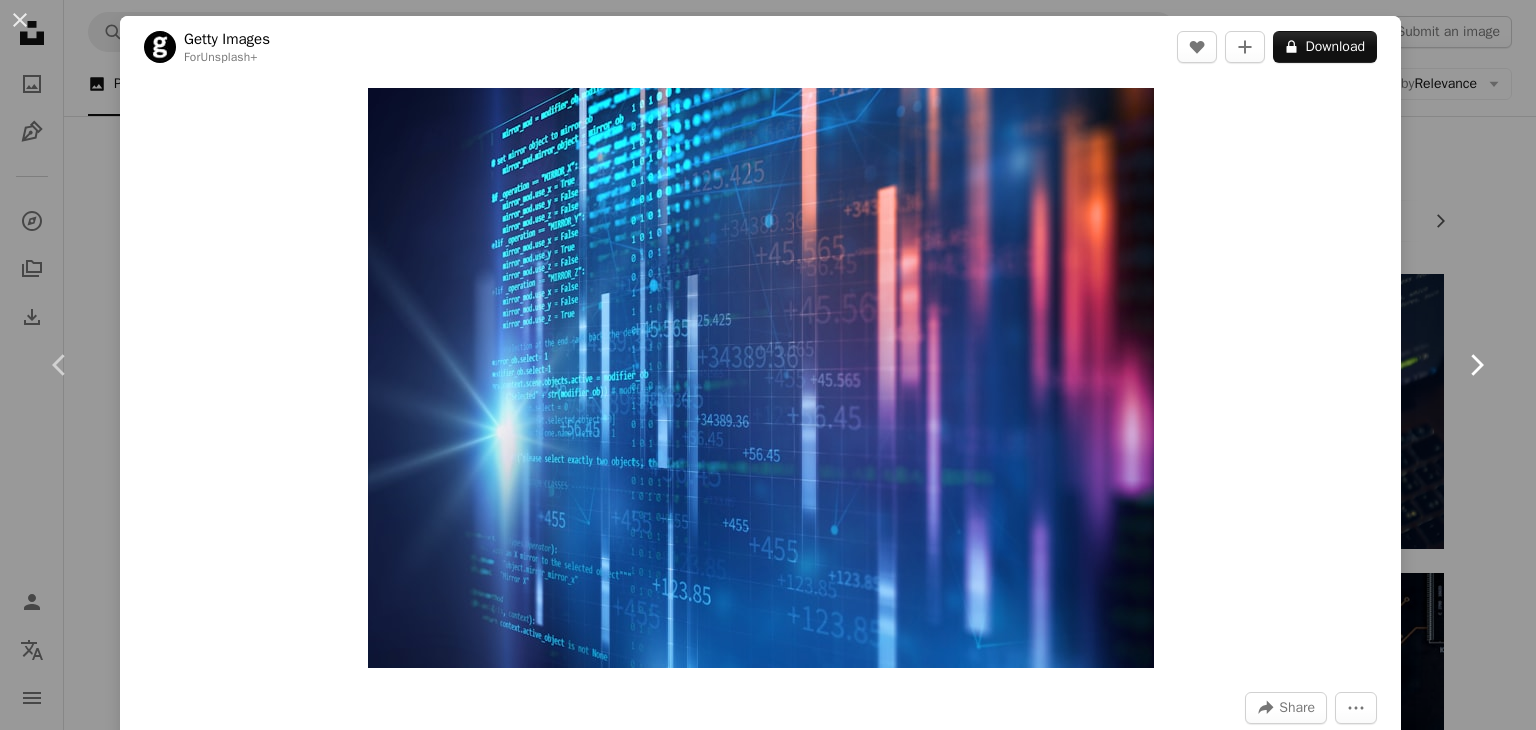 click on "Chevron right" at bounding box center (1476, 365) 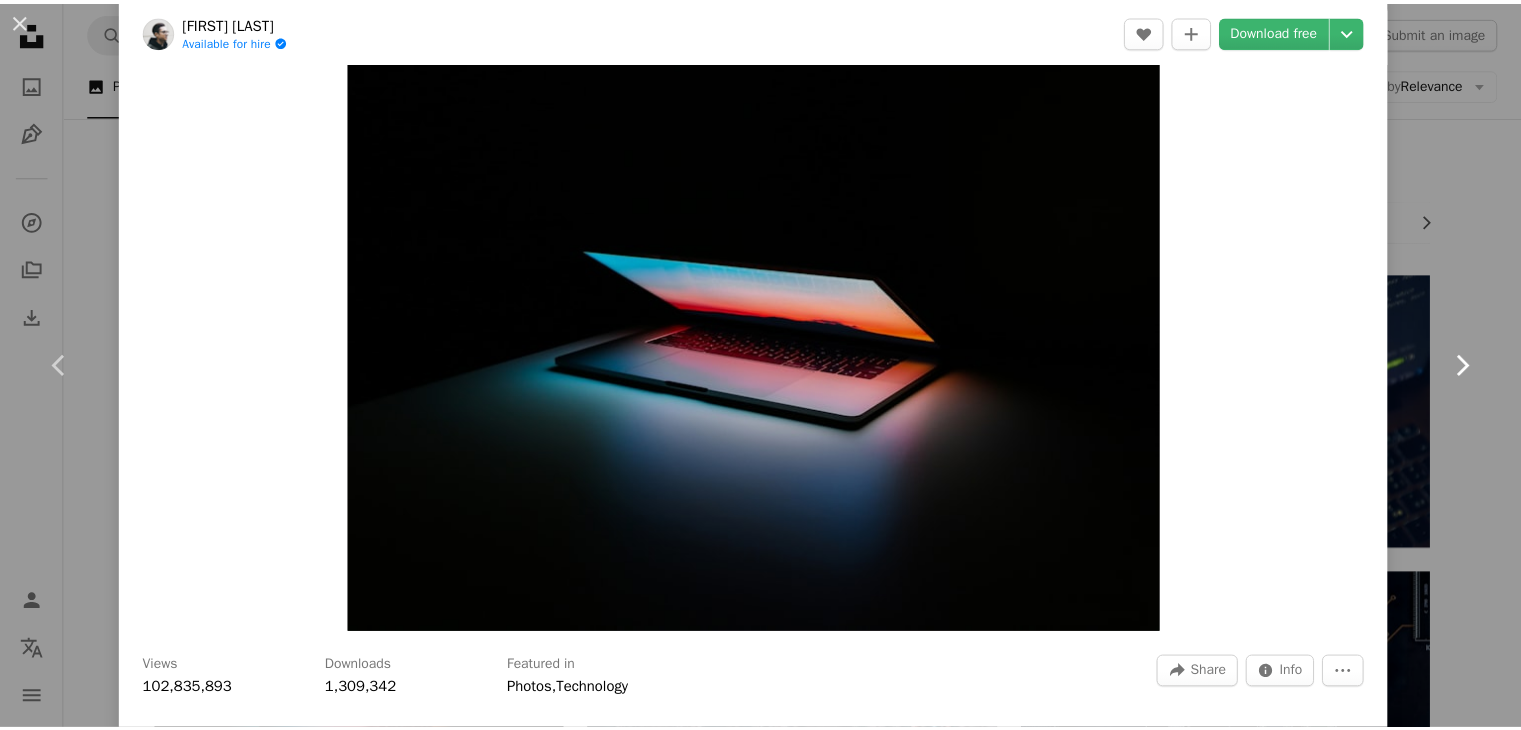 scroll, scrollTop: 0, scrollLeft: 0, axis: both 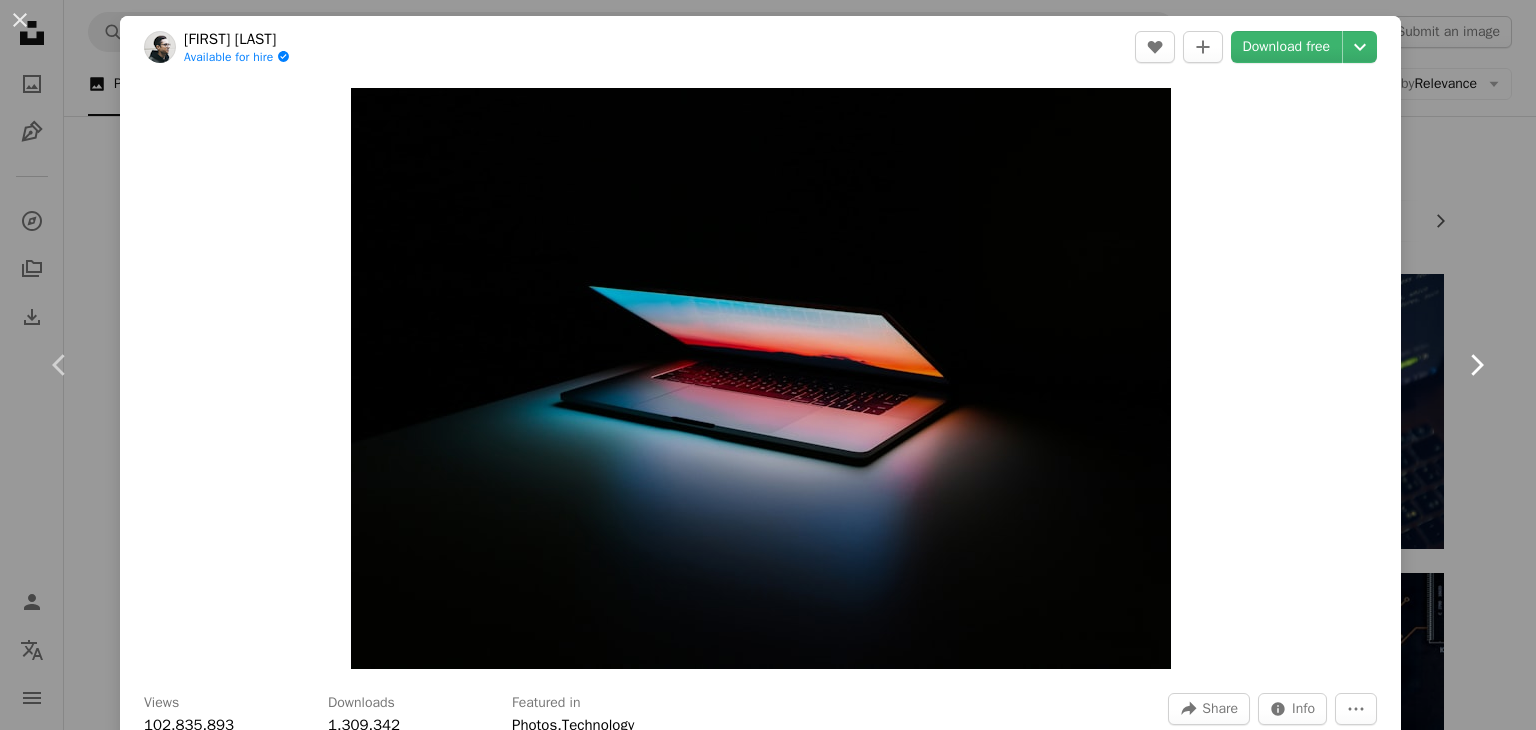 click on "Chevron right" at bounding box center (1476, 365) 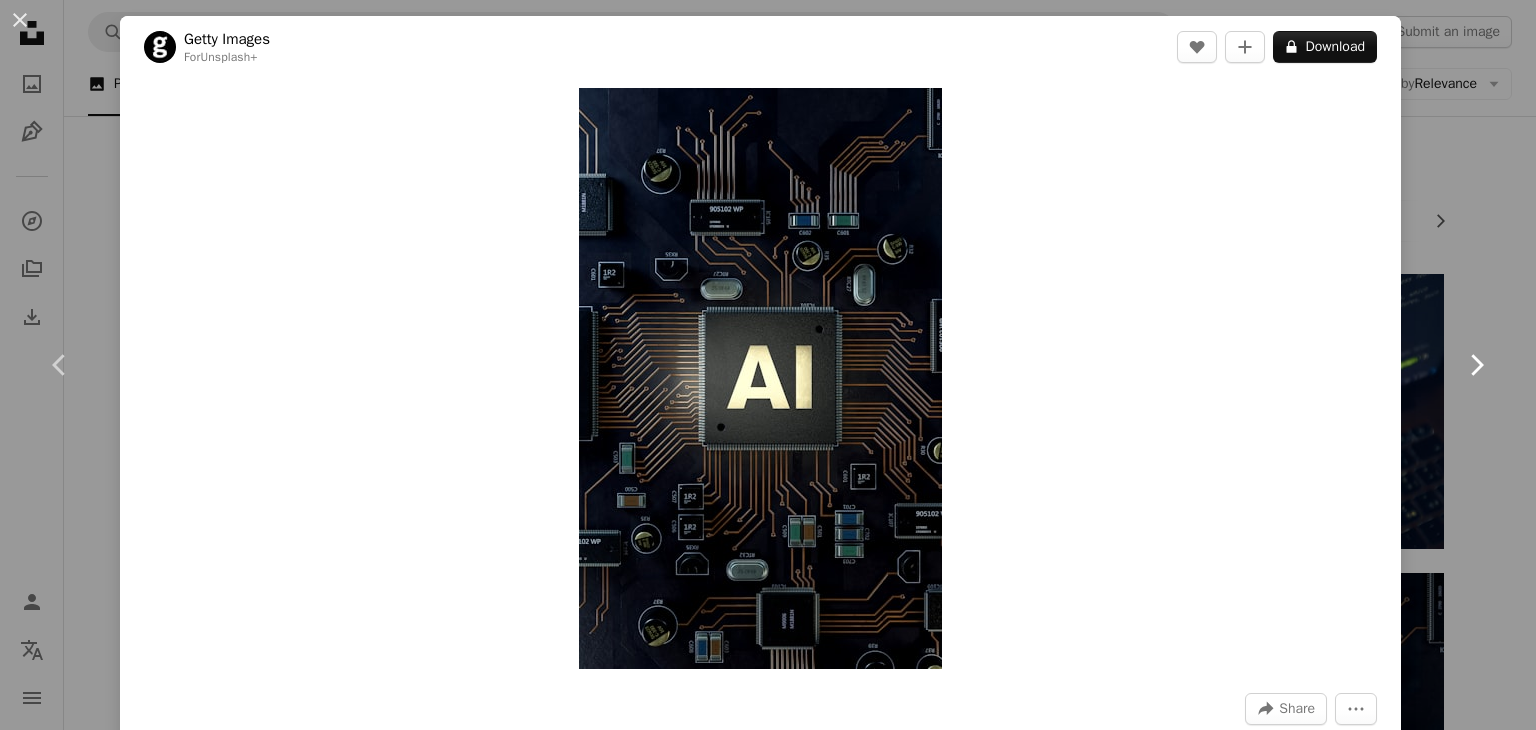 click on "Chevron right" at bounding box center [1476, 365] 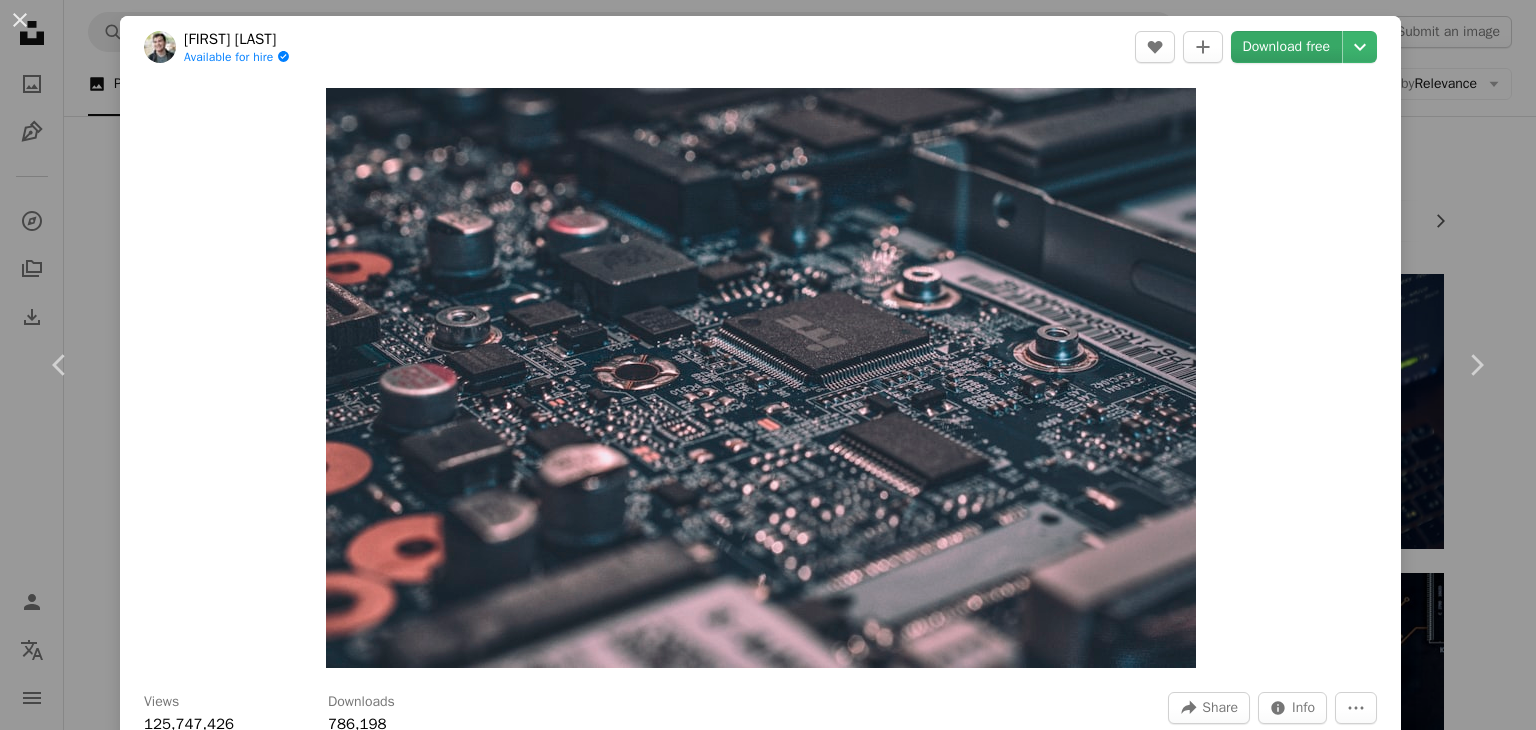 click on "Download free" at bounding box center (1287, 47) 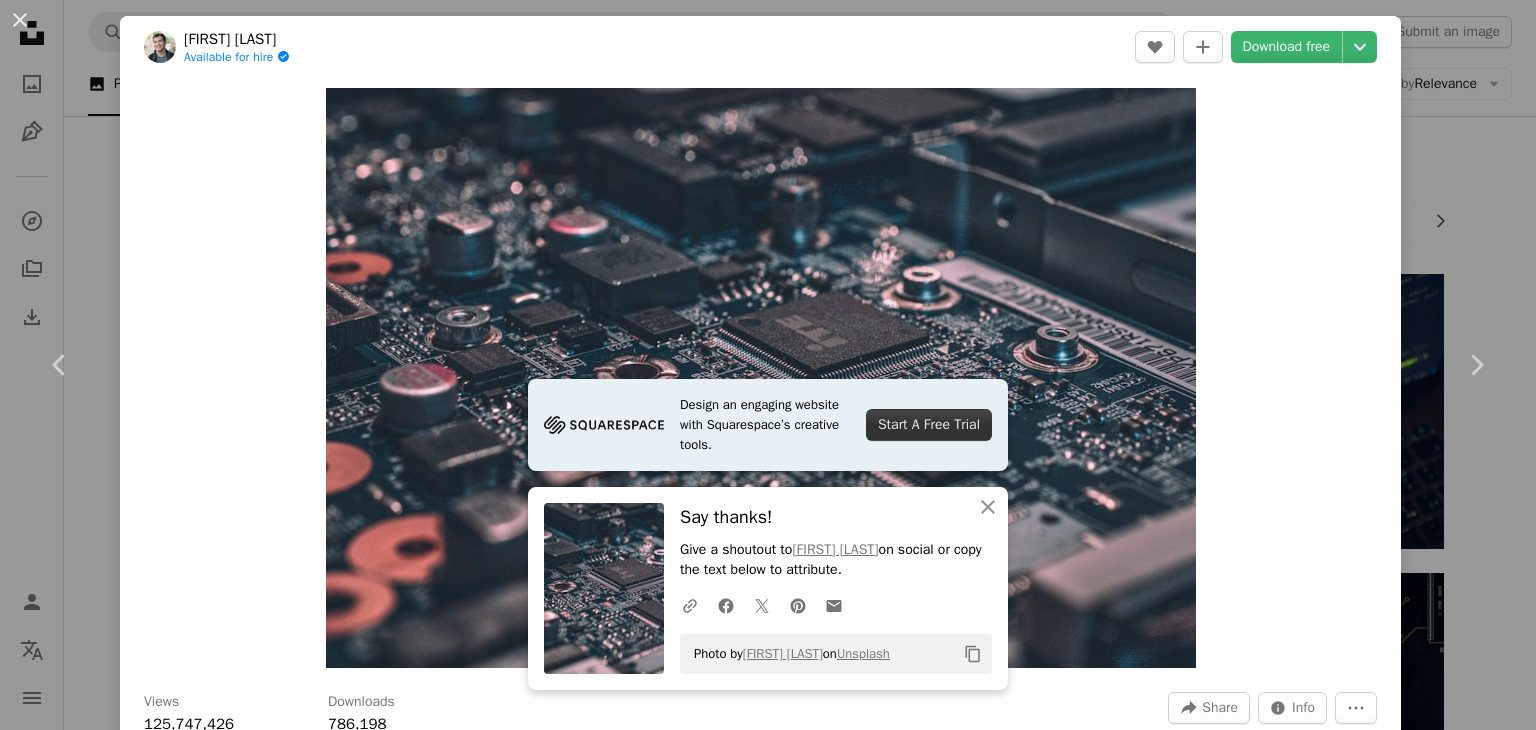 click on "An X shape Chevron left Chevron right Design an engaging website with Squarespace’s creative tools. Start A Free Trial An X shape Close Say thanks! Give a shoutout to  [FIRST] [LAST] on social or copy the text below to attribute. A URL sharing icon (chains) Facebook icon X (formerly Twitter) icon Pinterest icon An envelope Photo by  [FIRST] [LAST] on  Unsplash
Copy content [FIRST] [LAST] Available for hire A checkmark inside of a circle A heart A plus sign Download free Chevron down Zoom in Views 125,747,426 Downloads 786,198 A forward-right arrow Share Info icon Info More Actions i was cleaning my laptop and i found it wonderful. see ya. Calendar outlined Published on  [MONTH] [DAY], [YEAR] Camera NIKON CORPORATION, NIKON D5200 Safety Free to use under the  Unsplash License architecture laptop digital calculator hardware techno high tech tiny transistor electron technic chipset informatic sciences background technology computer tech website grey Backgrounds  |  View more on iStock  ↗" at bounding box center (768, 365) 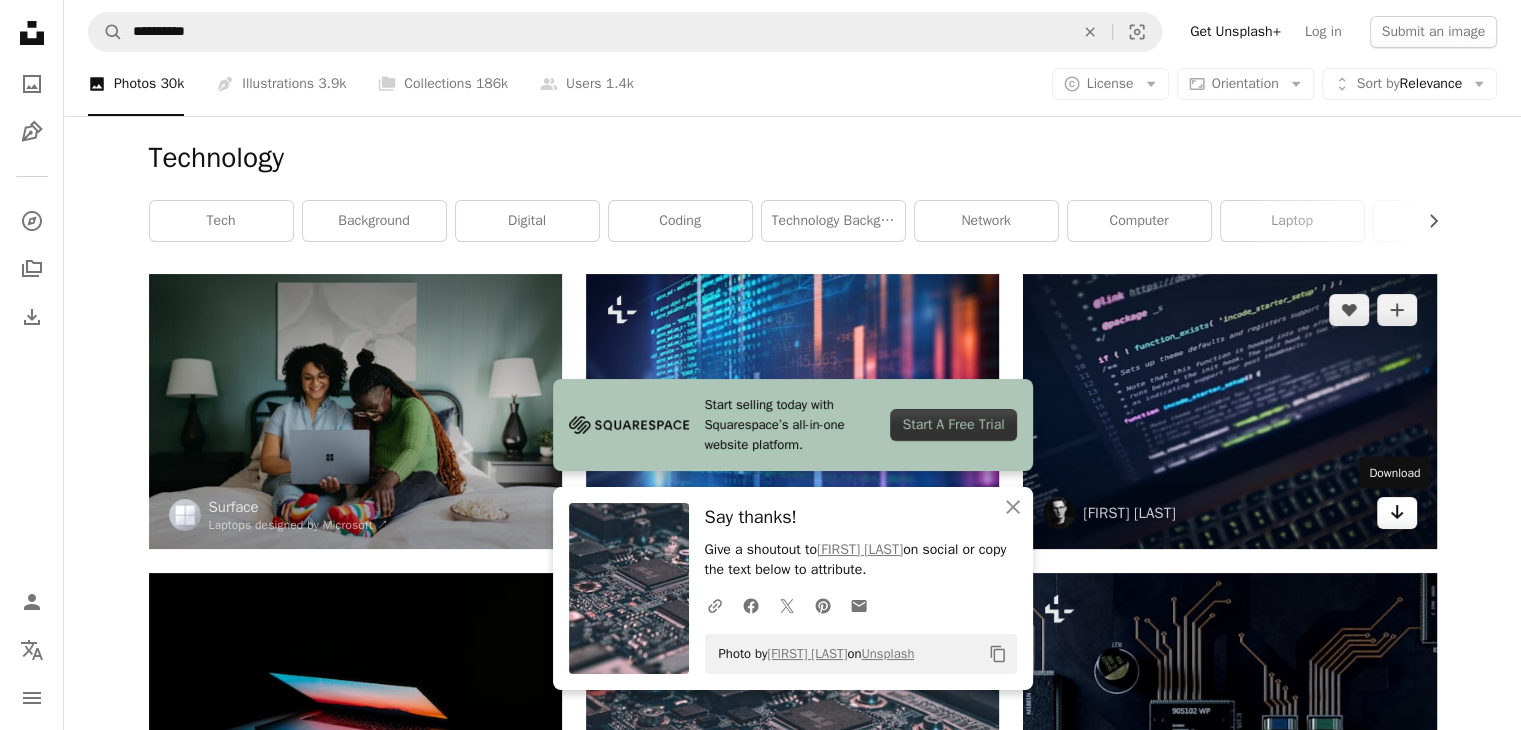 click on "Arrow pointing down" 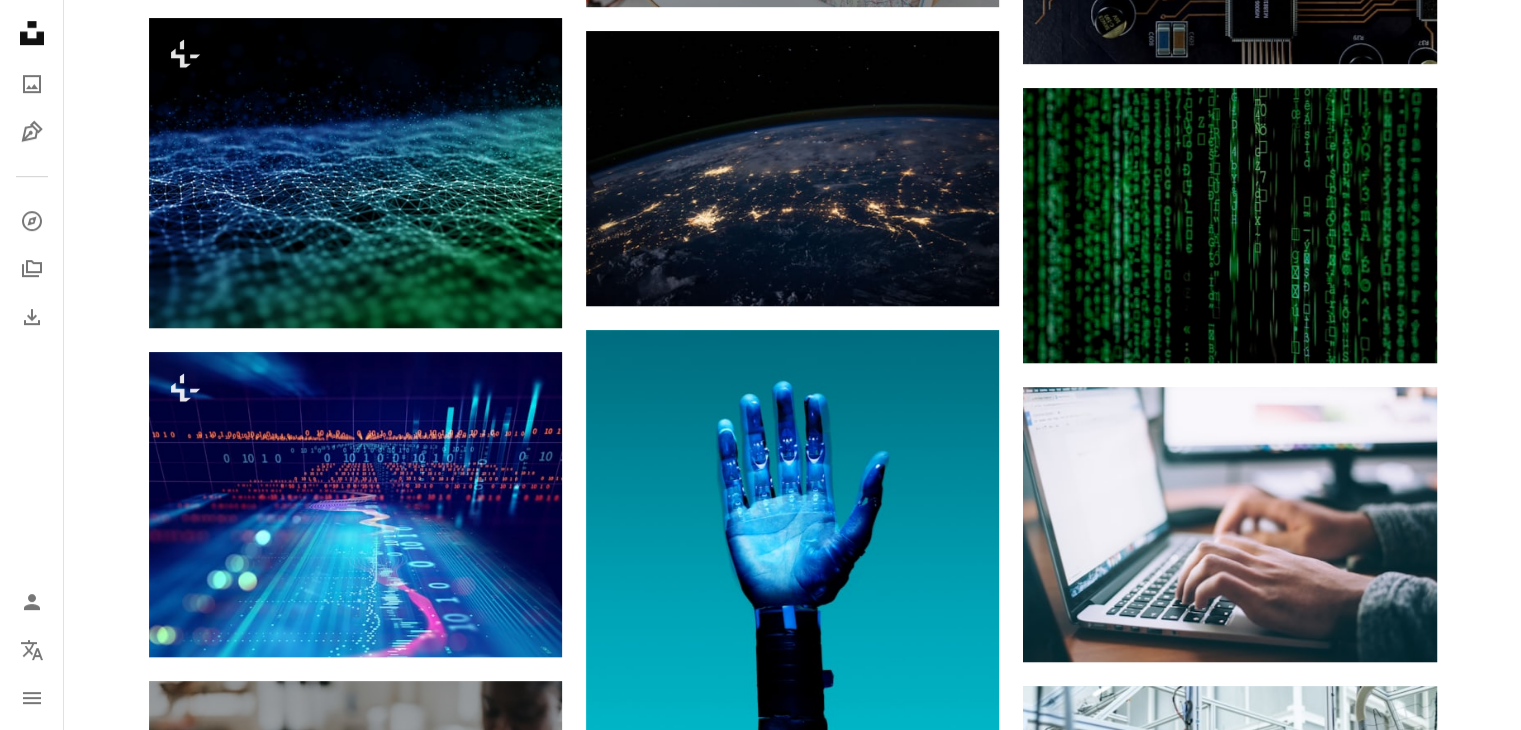 scroll, scrollTop: 1182, scrollLeft: 0, axis: vertical 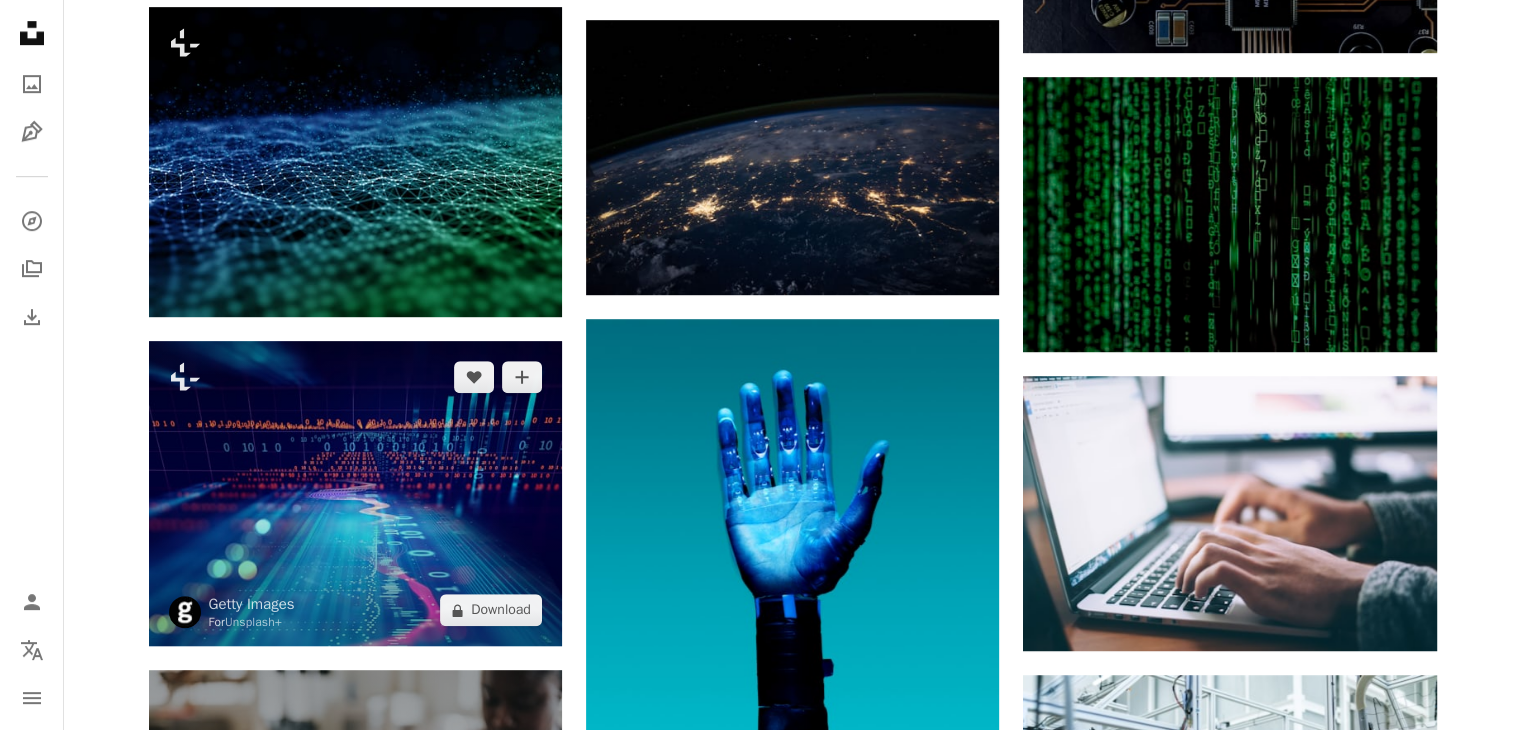 click at bounding box center [355, 493] 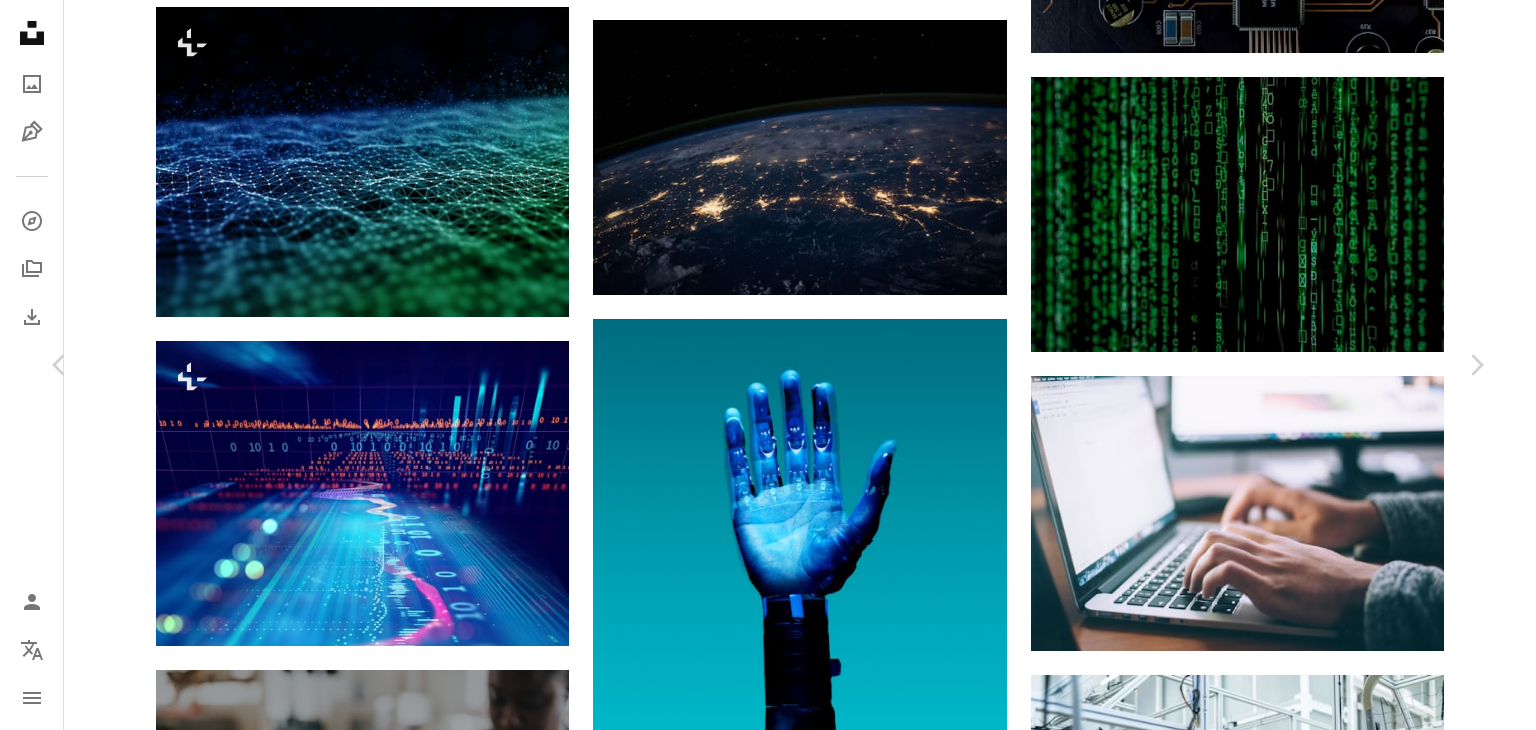 click on "An X shape Chevron left Chevron right Getty Images For  Unsplash+ A heart A plus sign A lock Download Zoom in A forward-right arrow Share More Actions Calendar outlined Published on  August 31, 2022 Safety Licensed under the  Unsplash+ License technology computer blue illustration science usa internet futuristic creativity backgrounds ideas shape black color computer software rectangle no people concepts sunbeam grid pattern concepts & topics Public domain images From this series Plus sign for Unsplash+ Related images Plus sign for Unsplash+ A heart A plus sign Getty Images For  Unsplash+ A lock Download Plus sign for Unsplash+ A heart A plus sign Getty Images For  Unsplash+ A lock Download Plus sign for Unsplash+ A heart A plus sign Getty Images For  Unsplash+ A lock Download Plus sign for Unsplash+ A heart A plus sign Getty Images For  Unsplash+ A lock Download Plus sign for Unsplash+ A heart A plus sign Getty Images For  Unsplash+ A lock Download Plus sign for Unsplash+ A heart A plus sign Getty Images" at bounding box center [768, 2259] 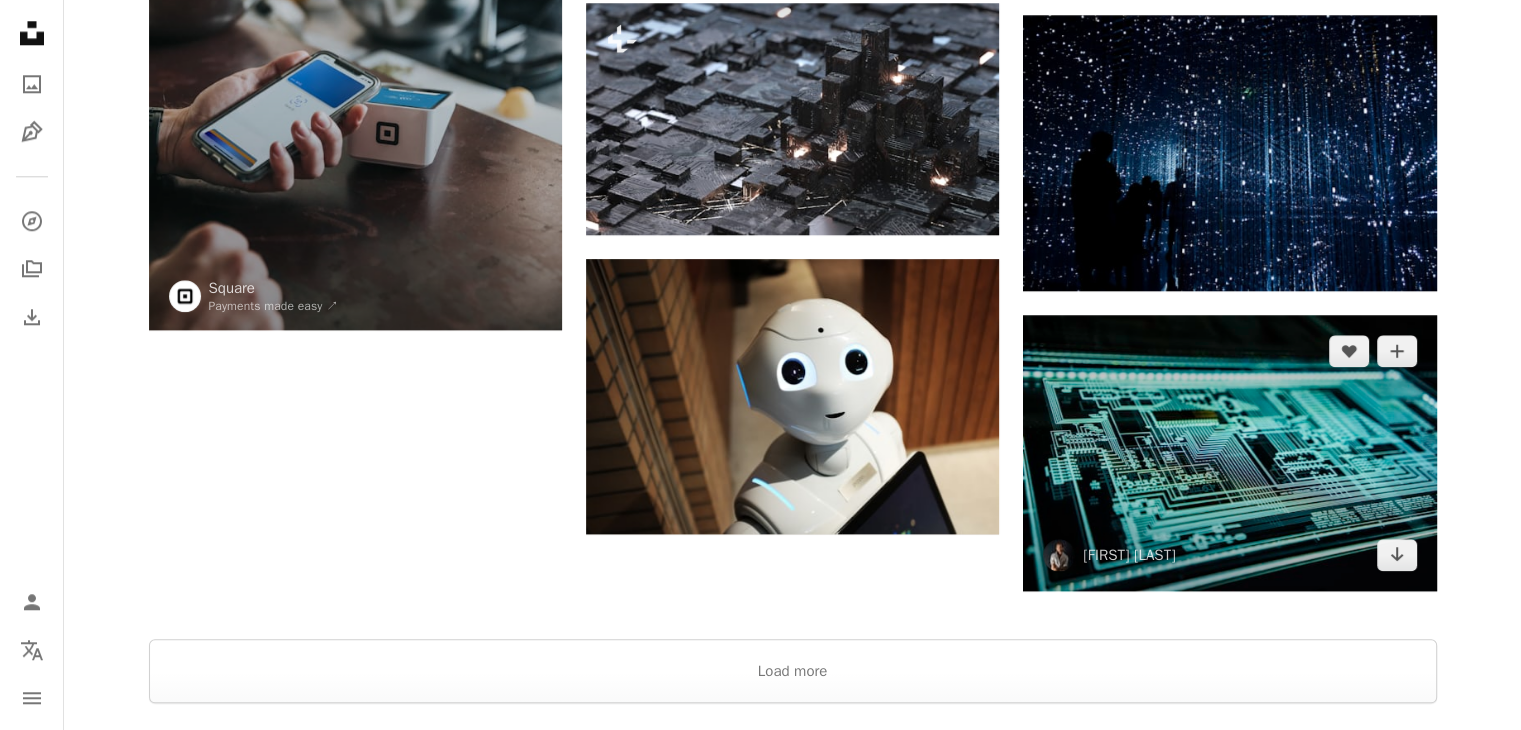 scroll, scrollTop: 2143, scrollLeft: 0, axis: vertical 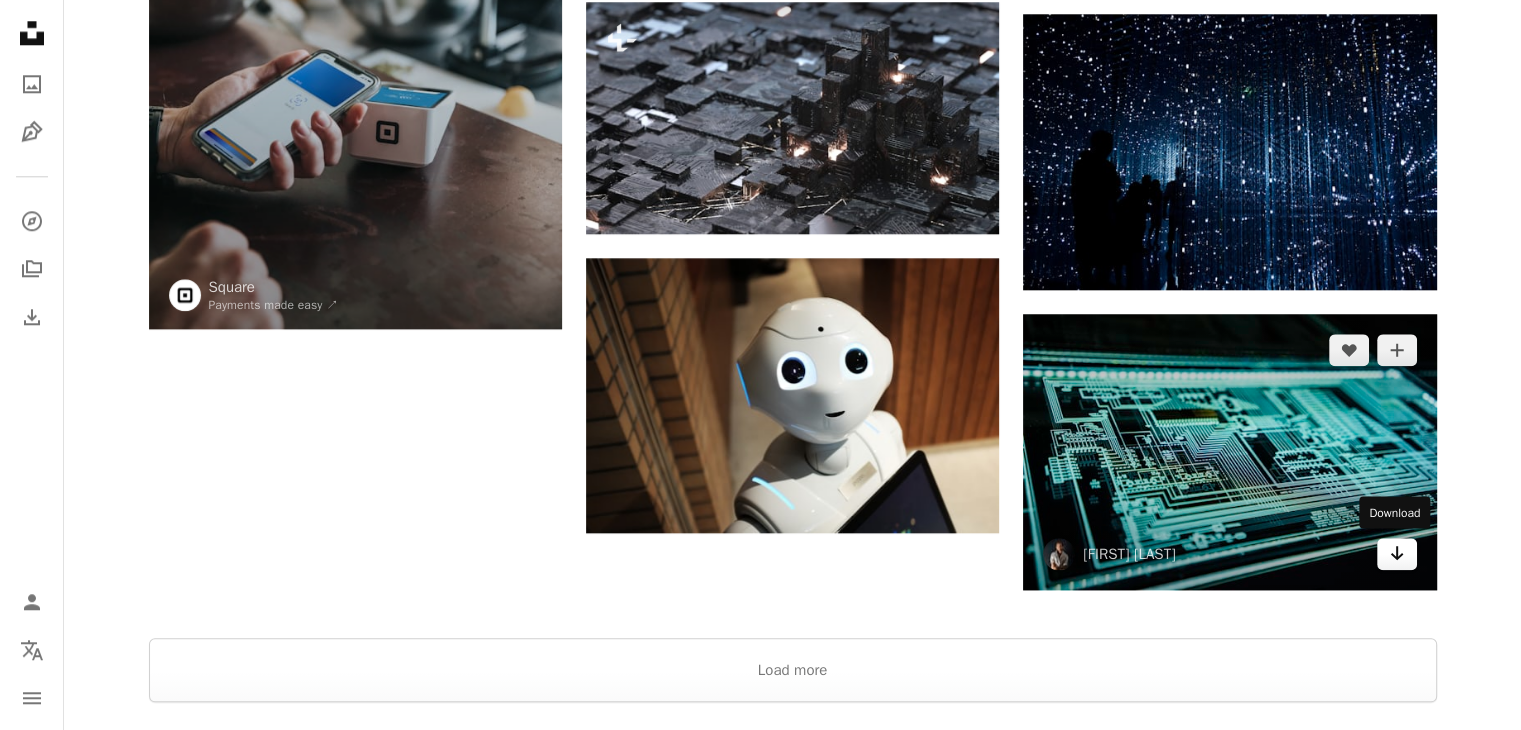 click on "Arrow pointing down" 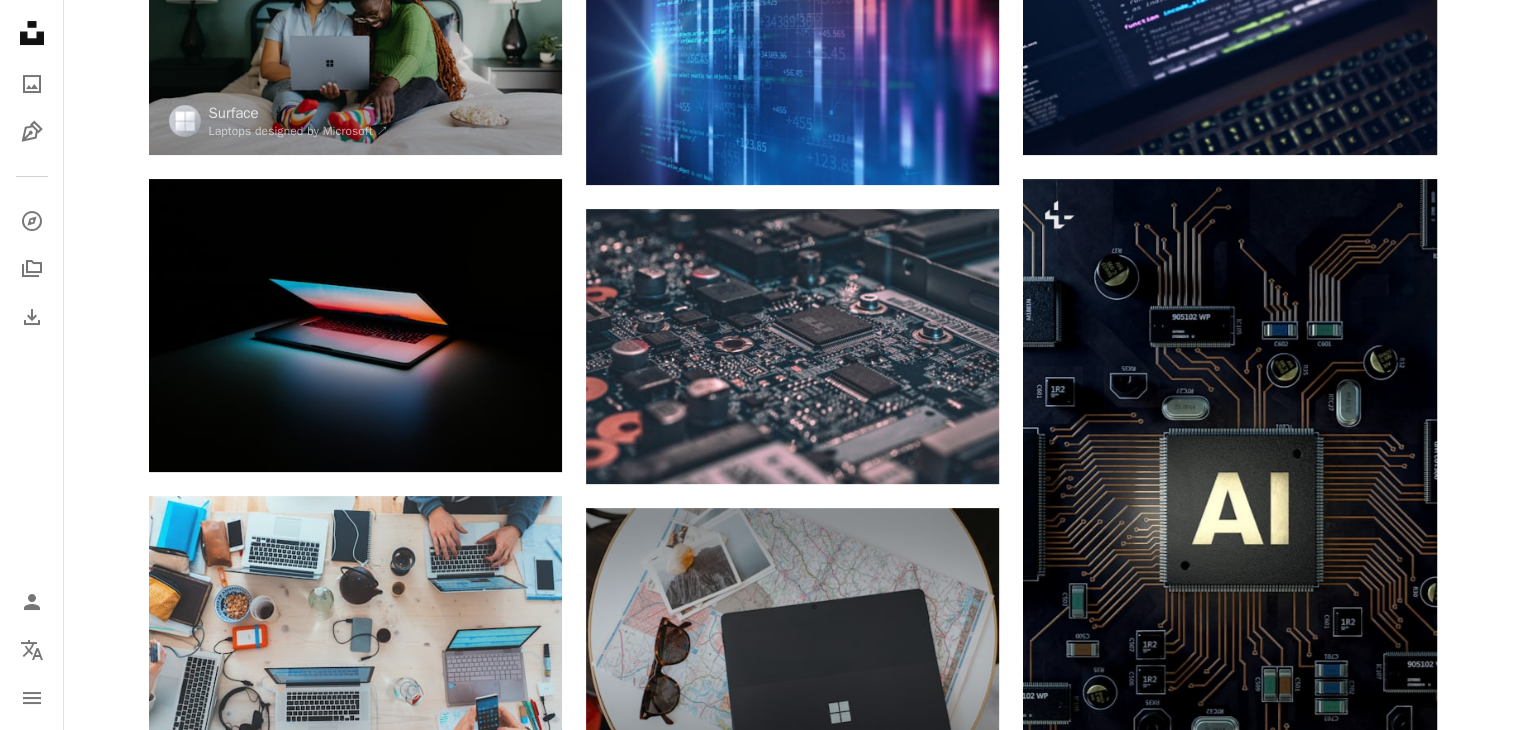 scroll, scrollTop: 0, scrollLeft: 0, axis: both 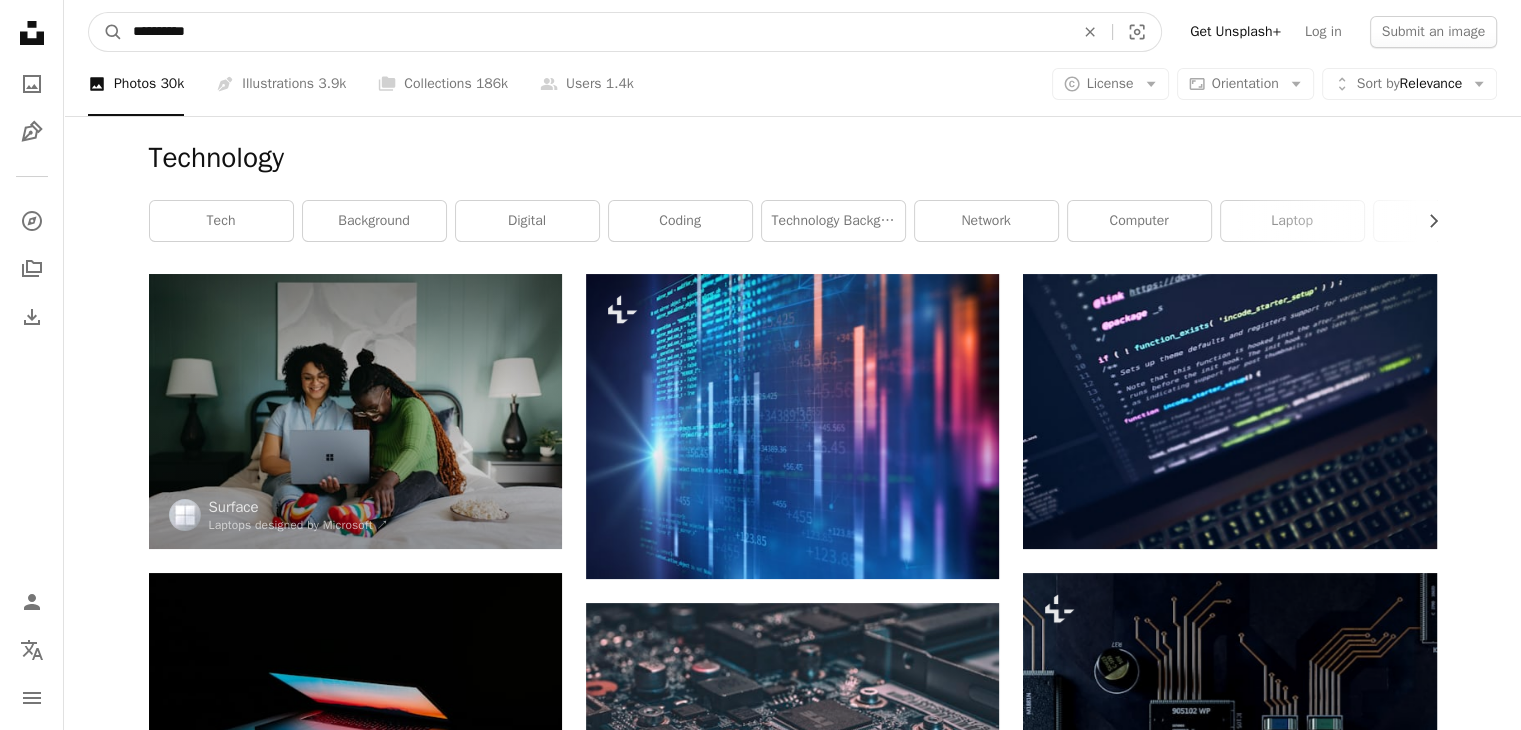 click on "**********" at bounding box center [595, 32] 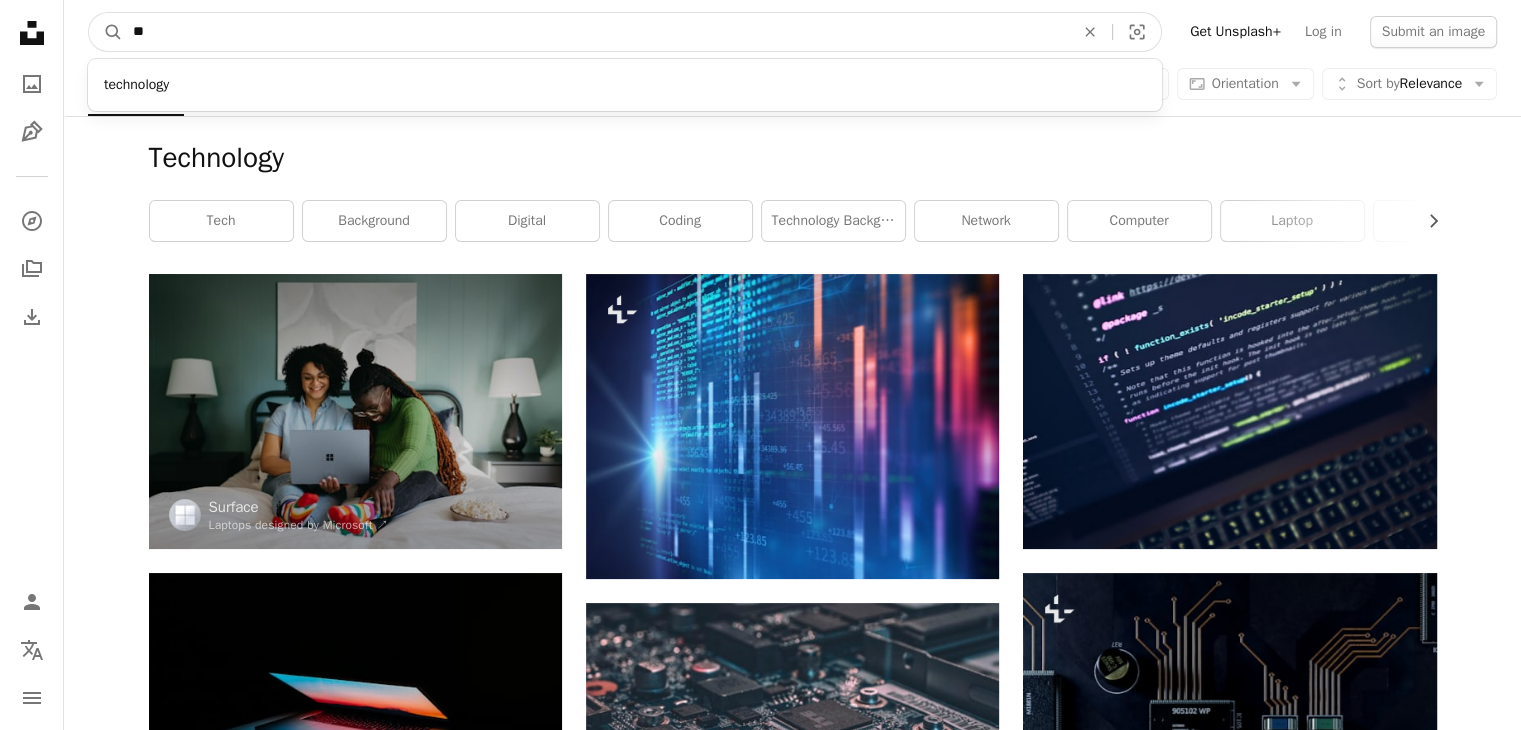 type on "*" 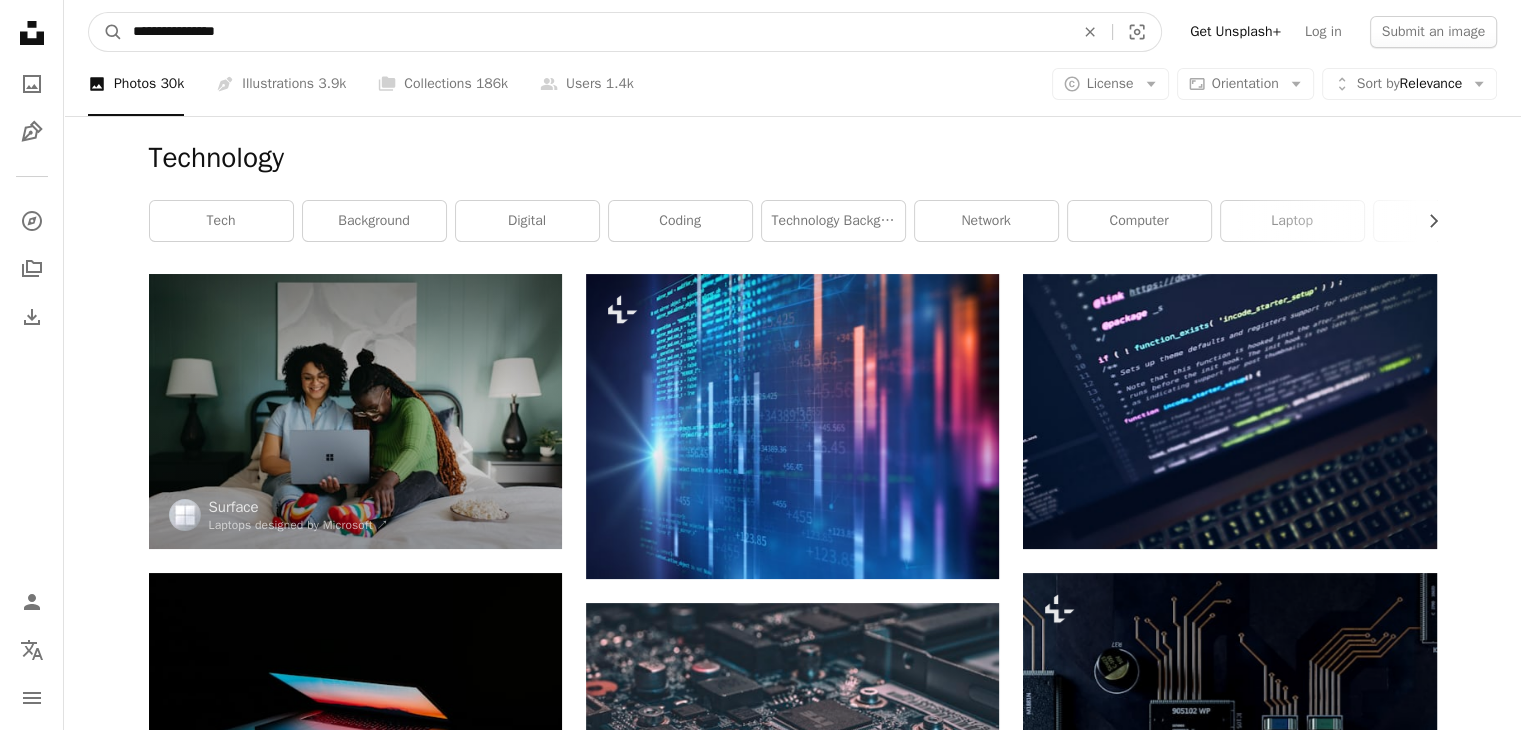 type on "**********" 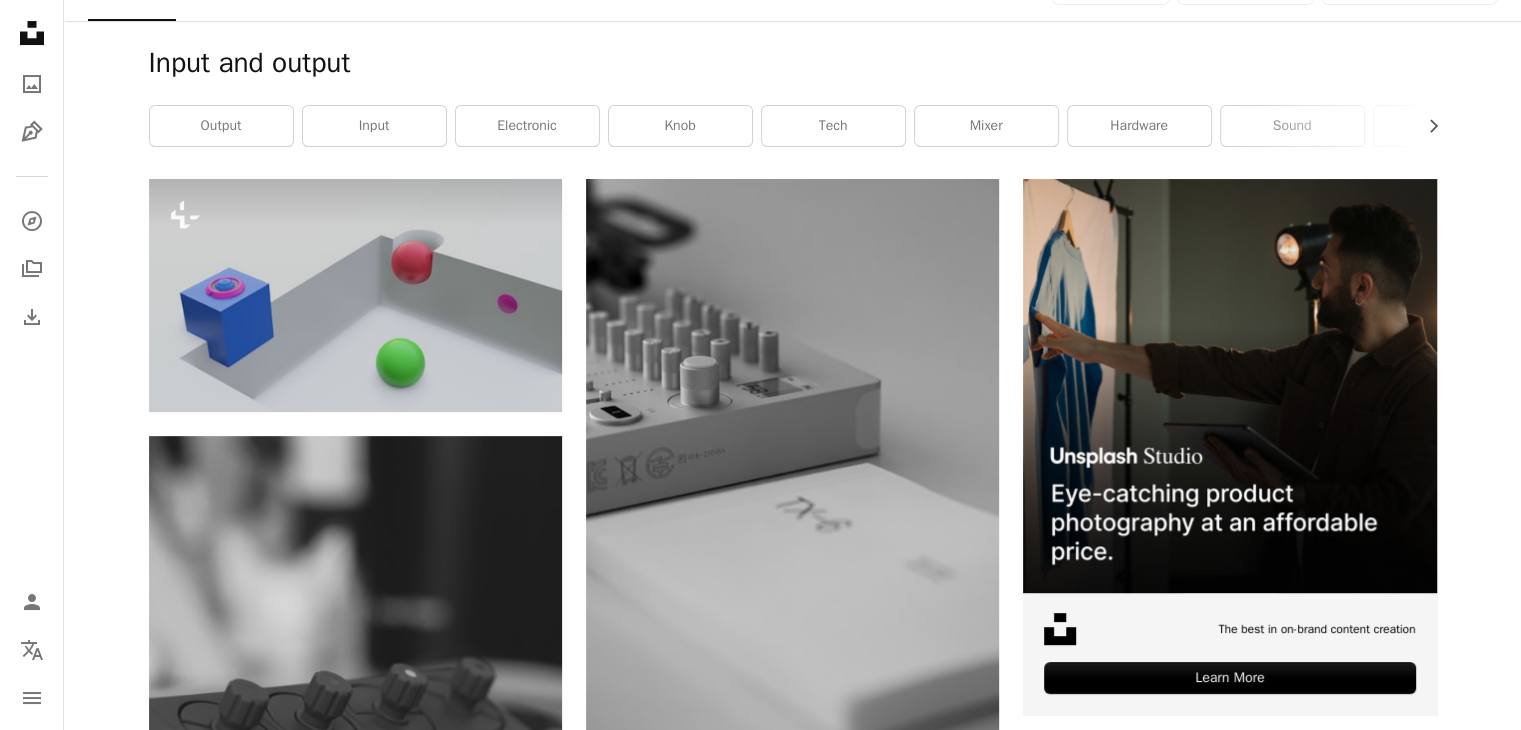 scroll, scrollTop: 0, scrollLeft: 0, axis: both 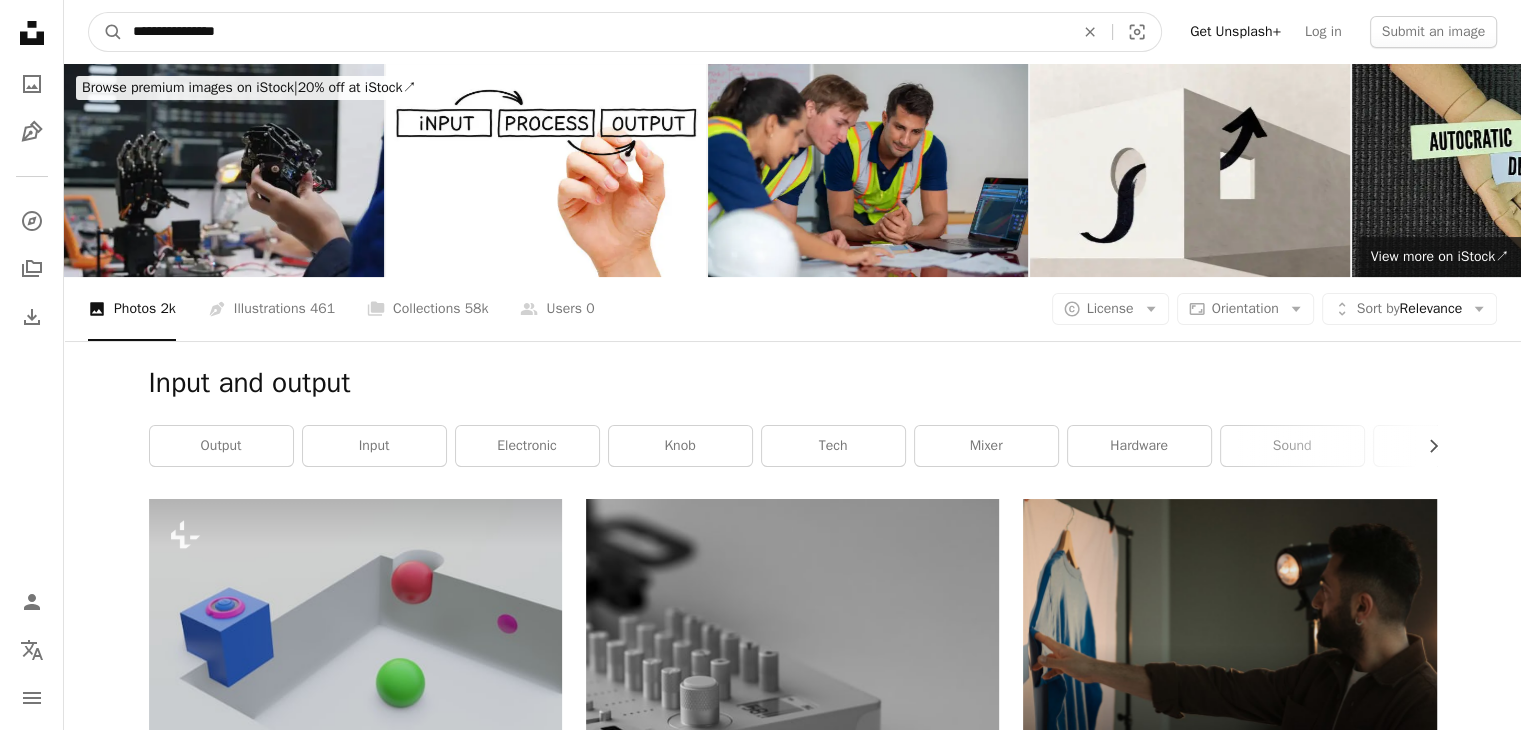 click on "**********" at bounding box center [595, 32] 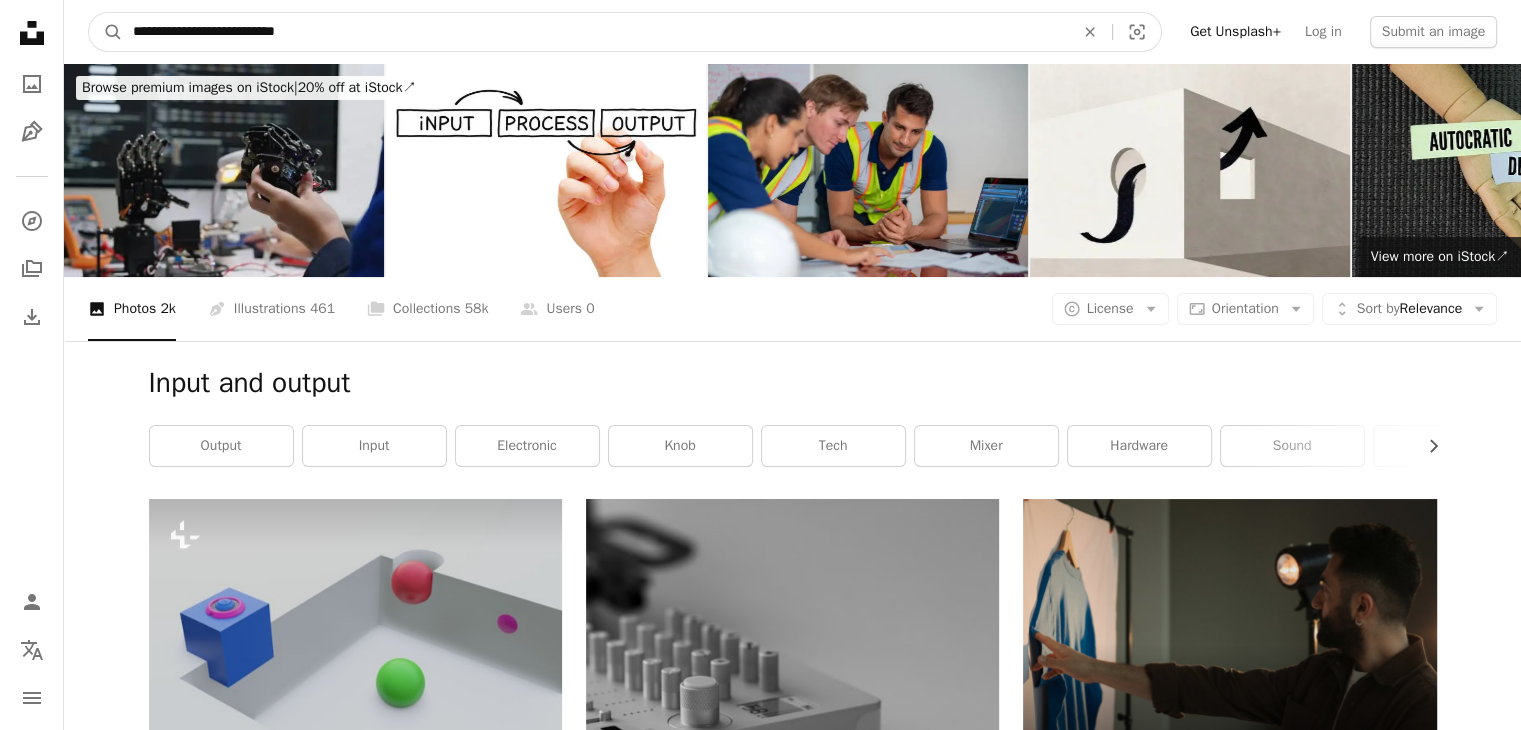 type on "**********" 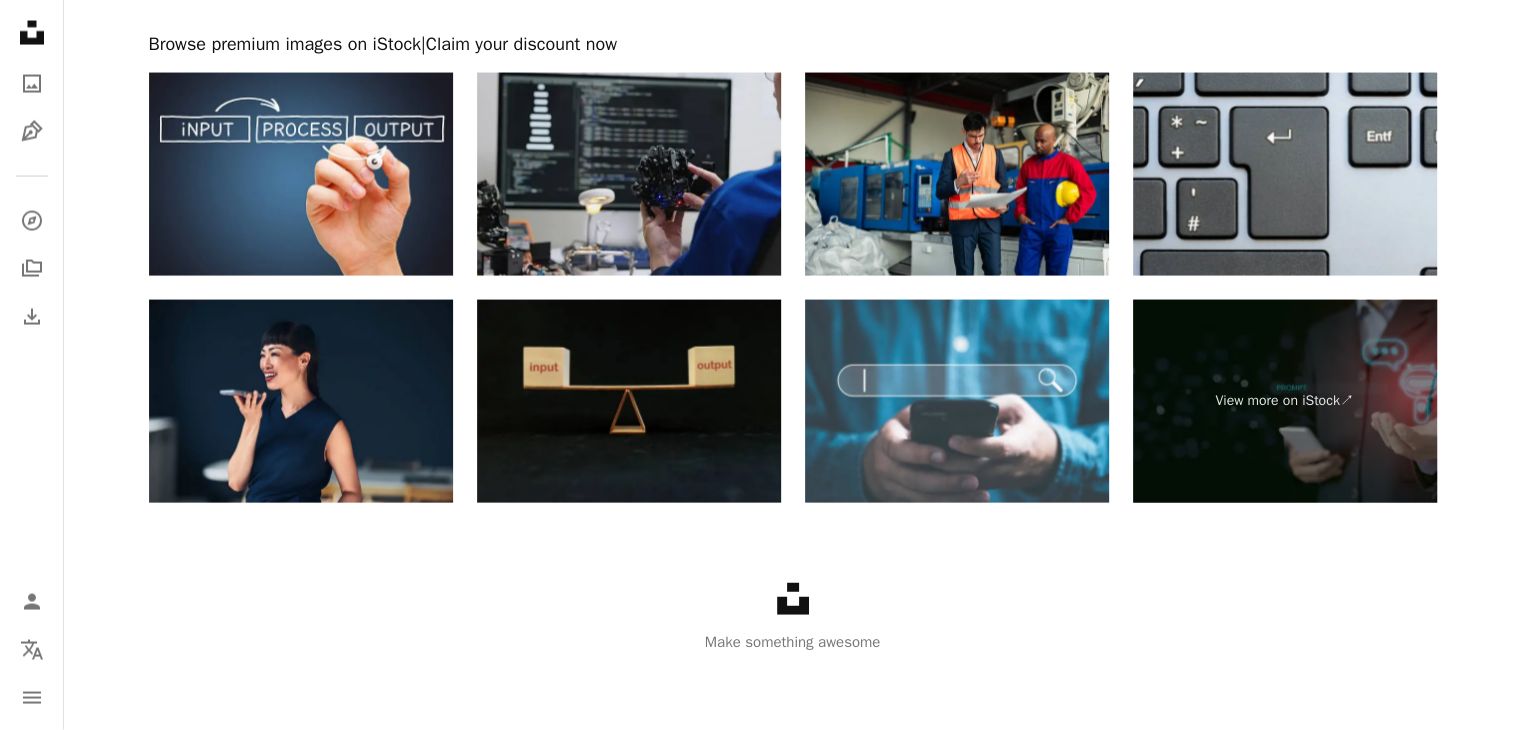 scroll, scrollTop: 4166, scrollLeft: 0, axis: vertical 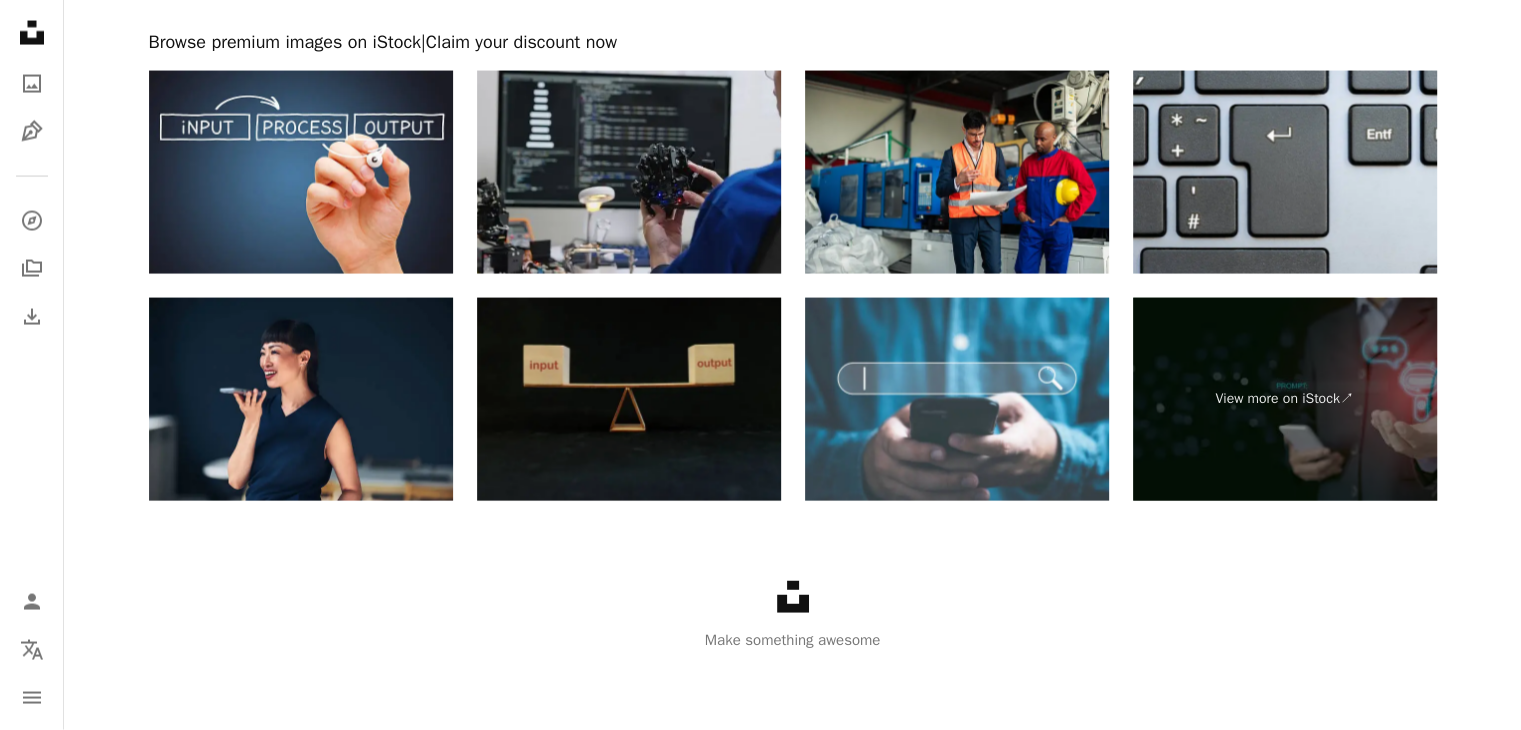 click at bounding box center (629, 399) 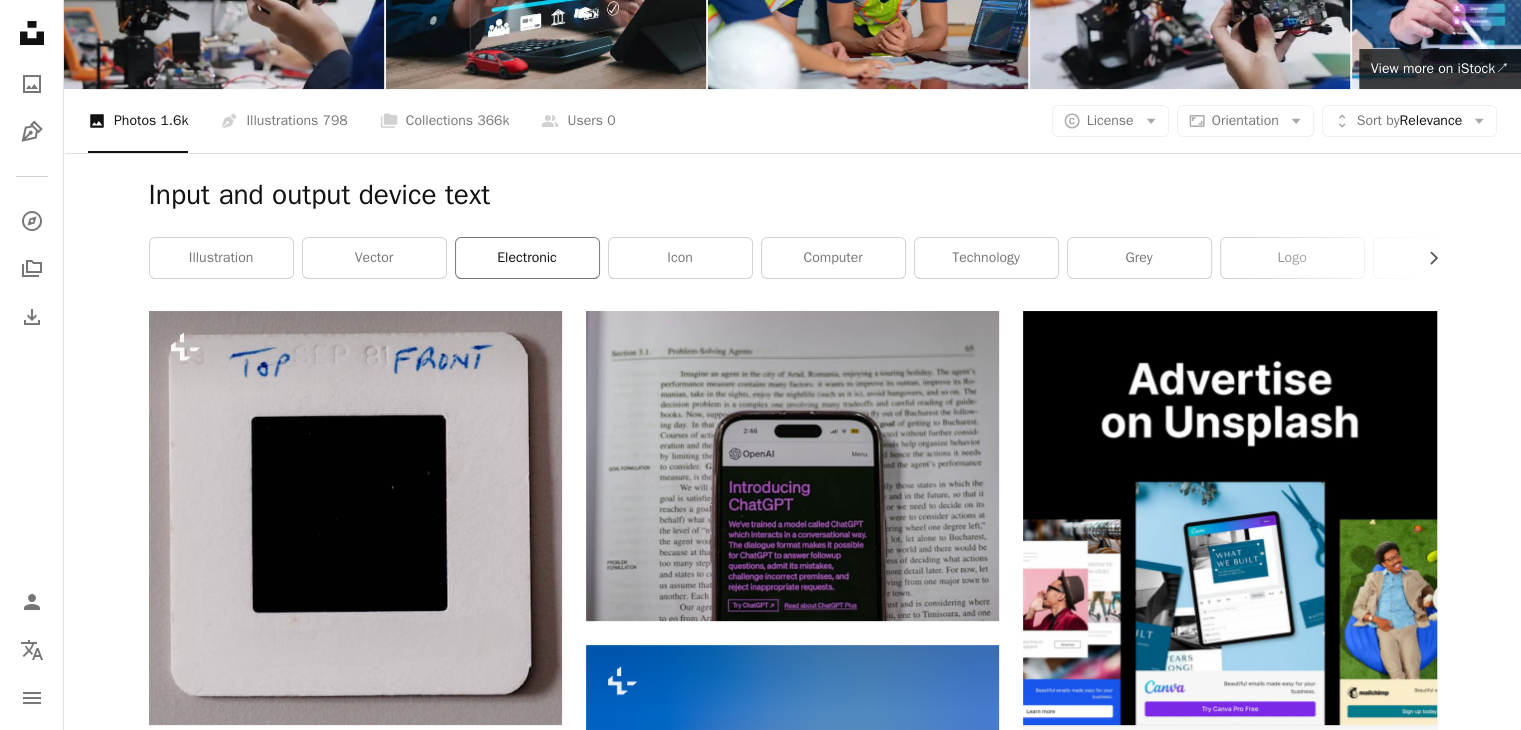 scroll, scrollTop: 176, scrollLeft: 0, axis: vertical 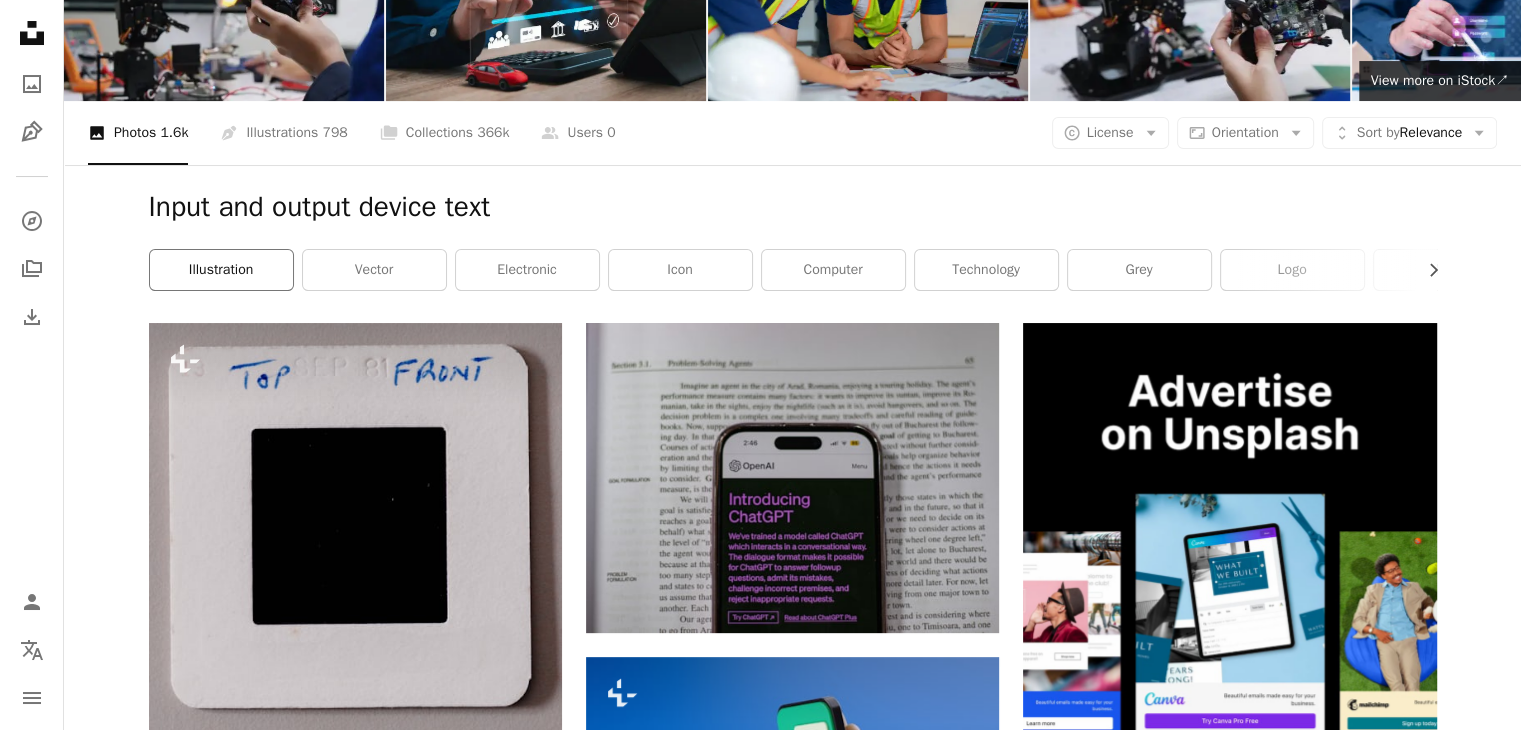 click on "illustration" at bounding box center (221, 270) 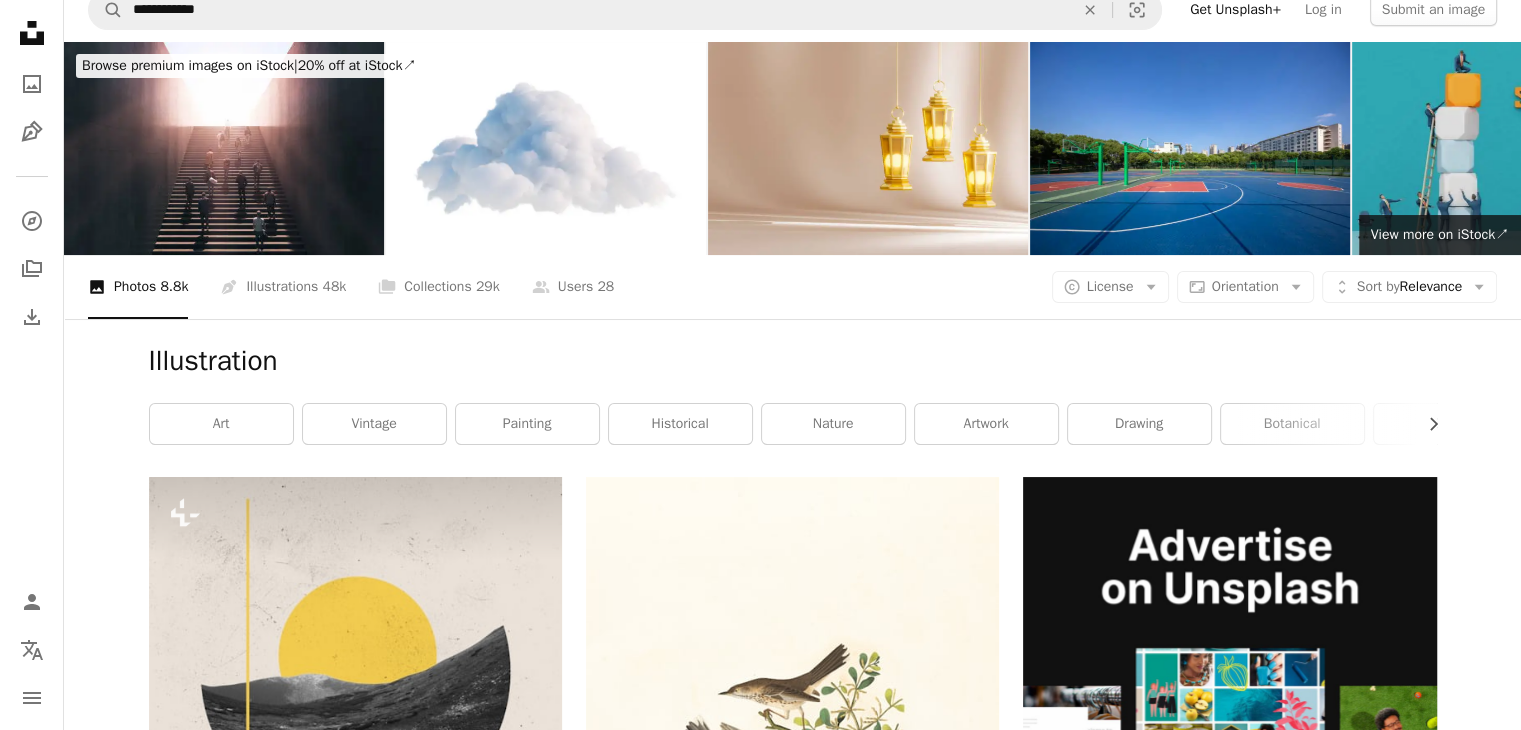 scroll, scrollTop: 0, scrollLeft: 0, axis: both 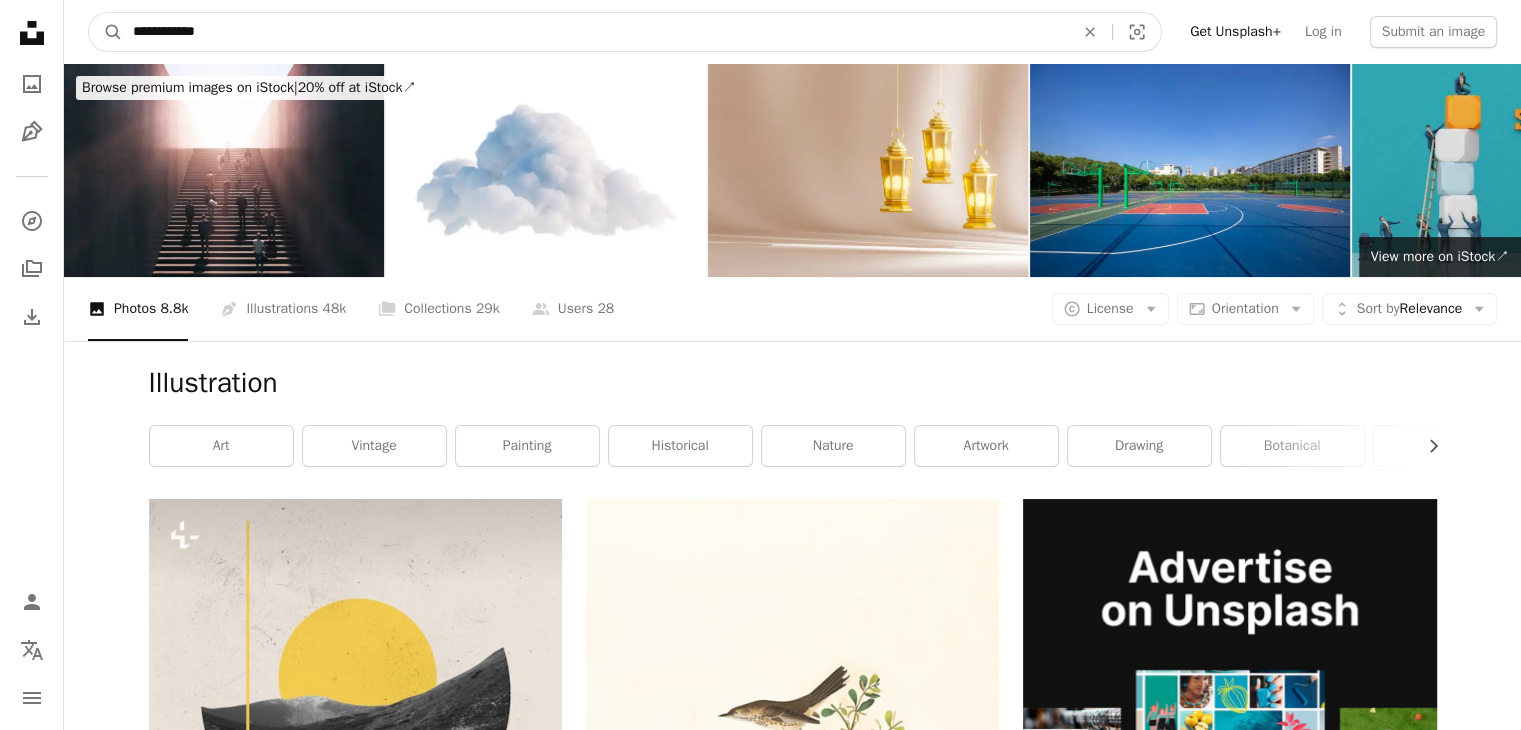 click on "**********" at bounding box center (595, 32) 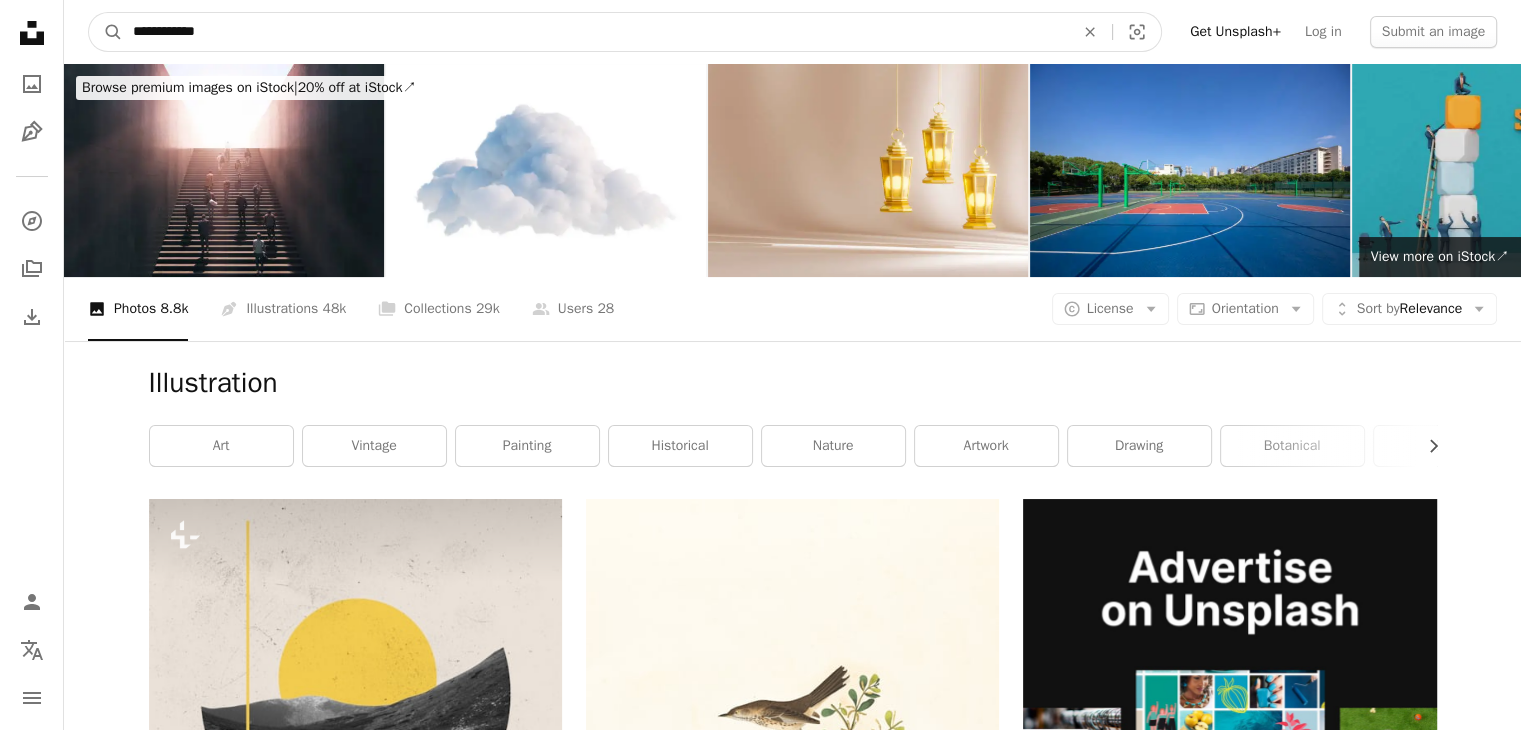 drag, startPoint x: 1077, startPoint y: 30, endPoint x: 1068, endPoint y: 45, distance: 17.492855 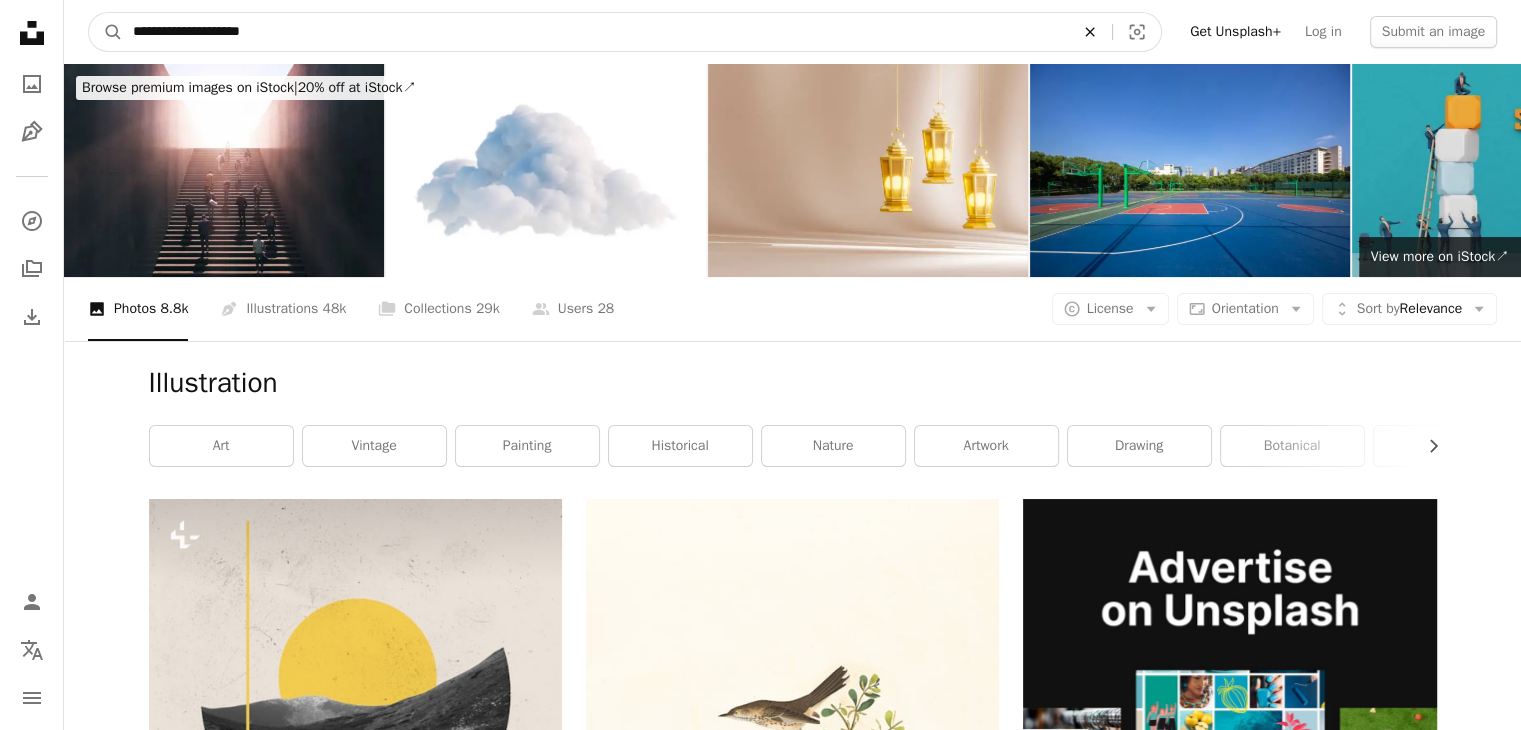 type on "**********" 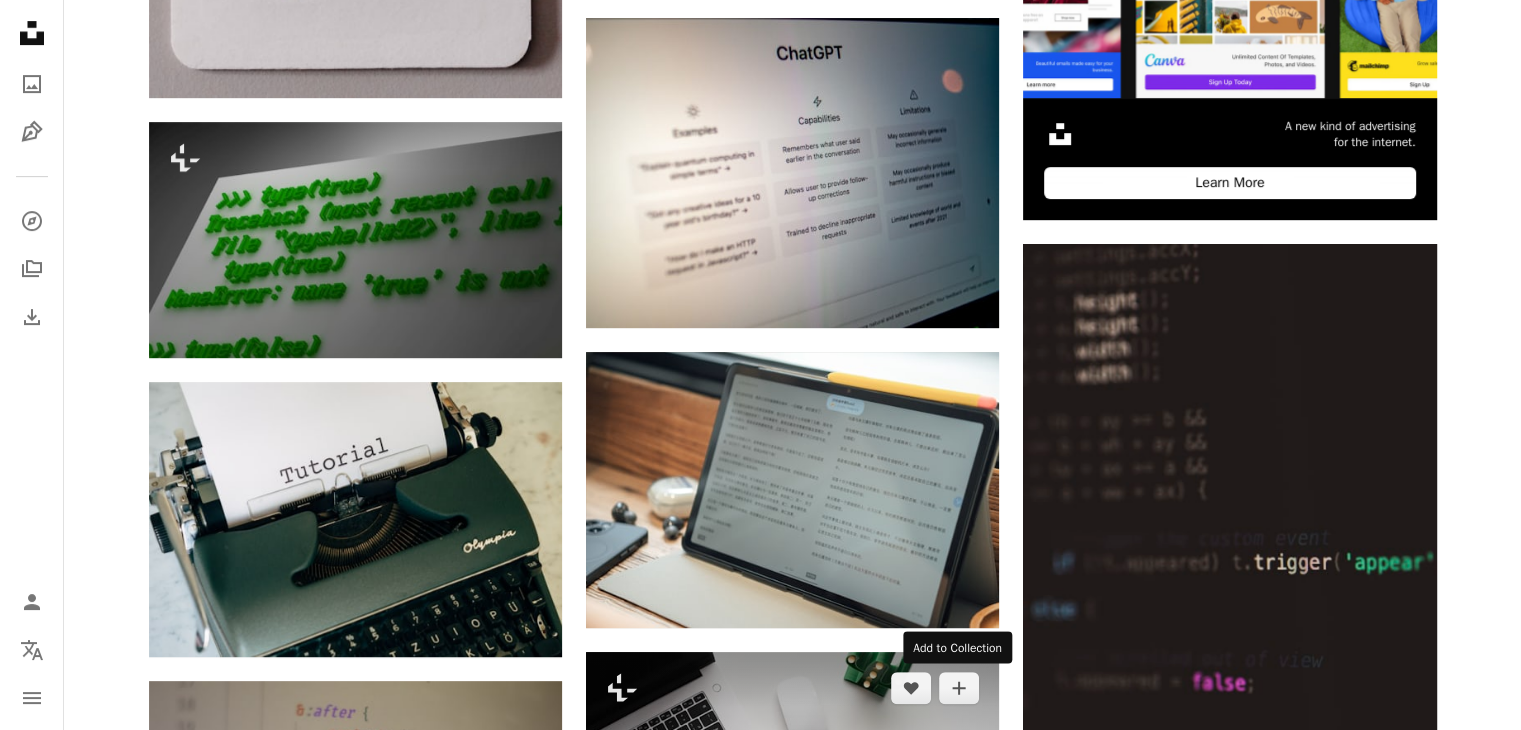 scroll, scrollTop: 816, scrollLeft: 0, axis: vertical 